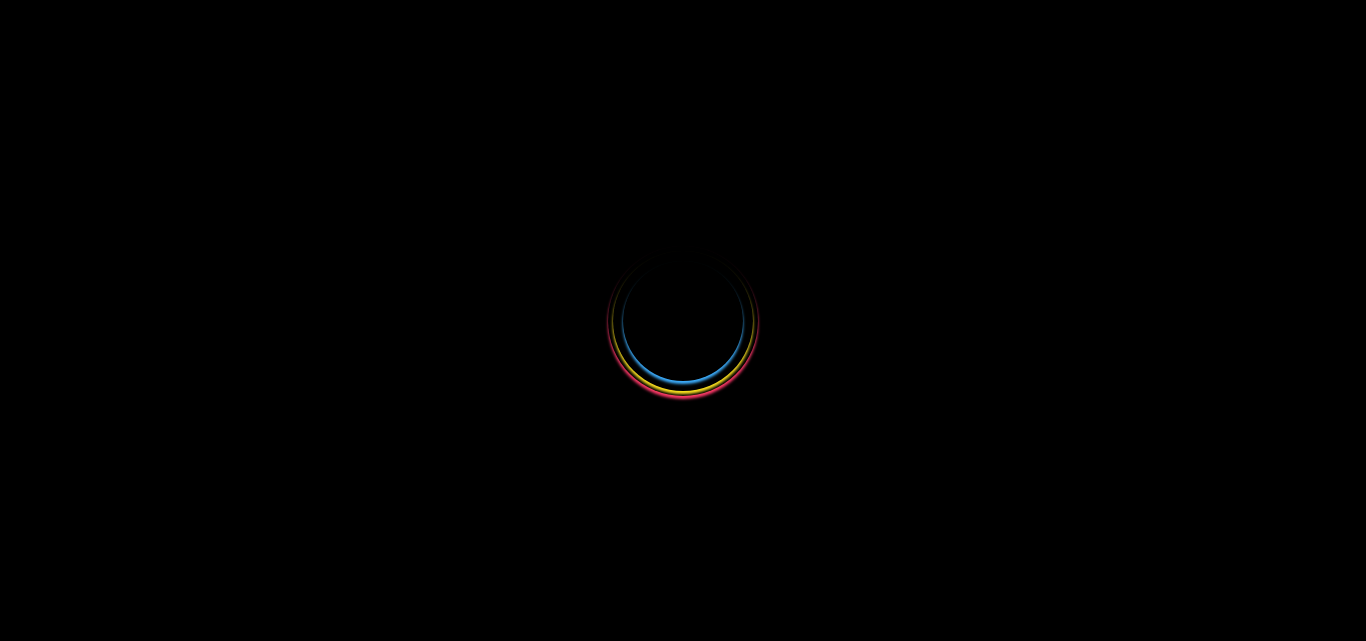 scroll, scrollTop: 0, scrollLeft: 0, axis: both 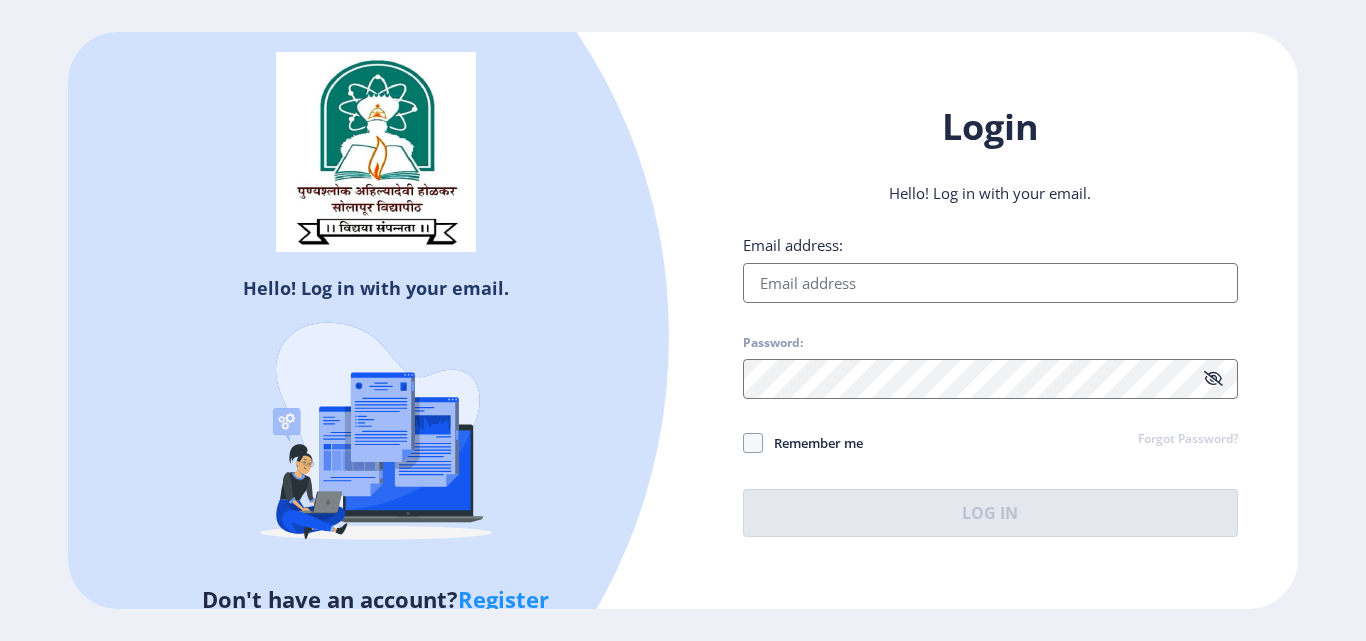 click on "Email address:" at bounding box center (990, 283) 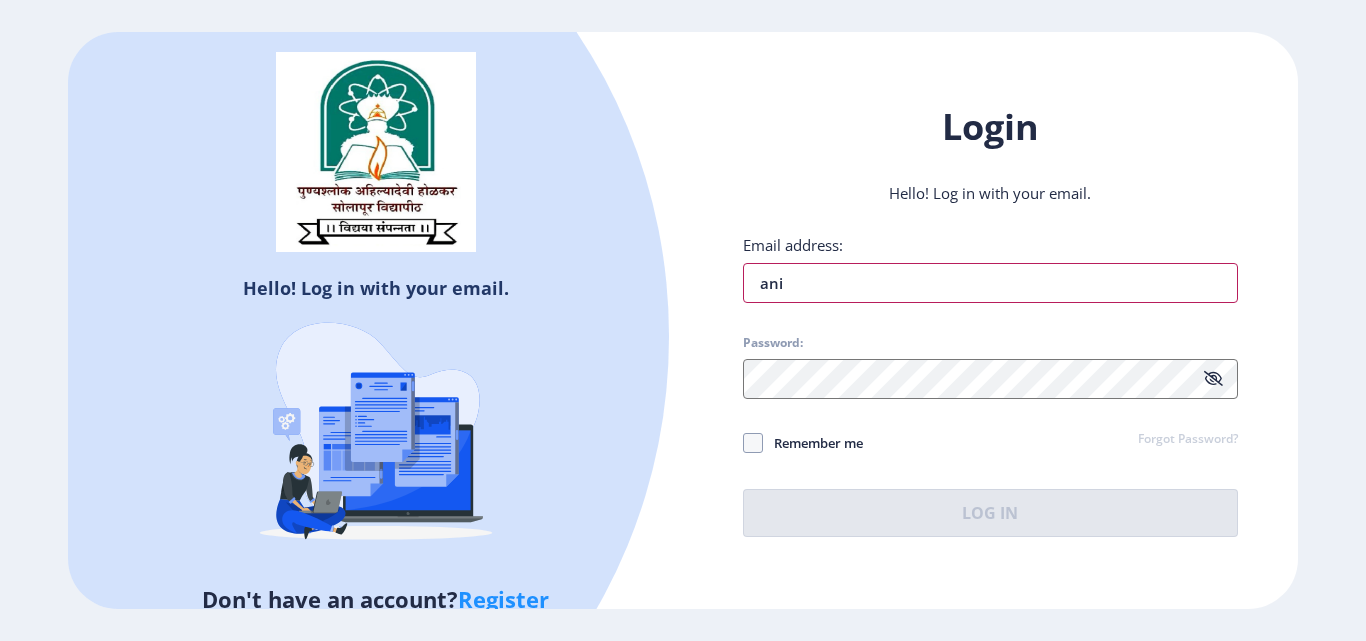 type on "[USERNAME]@[example.com]" 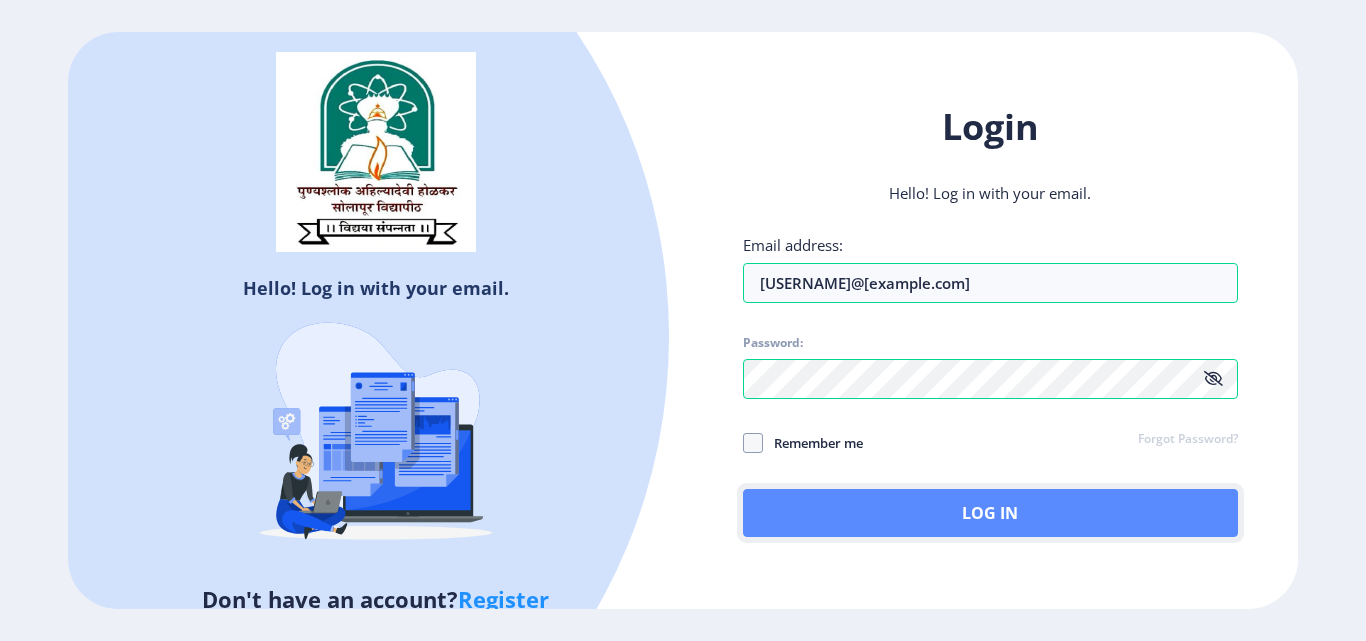 click on "Log In" 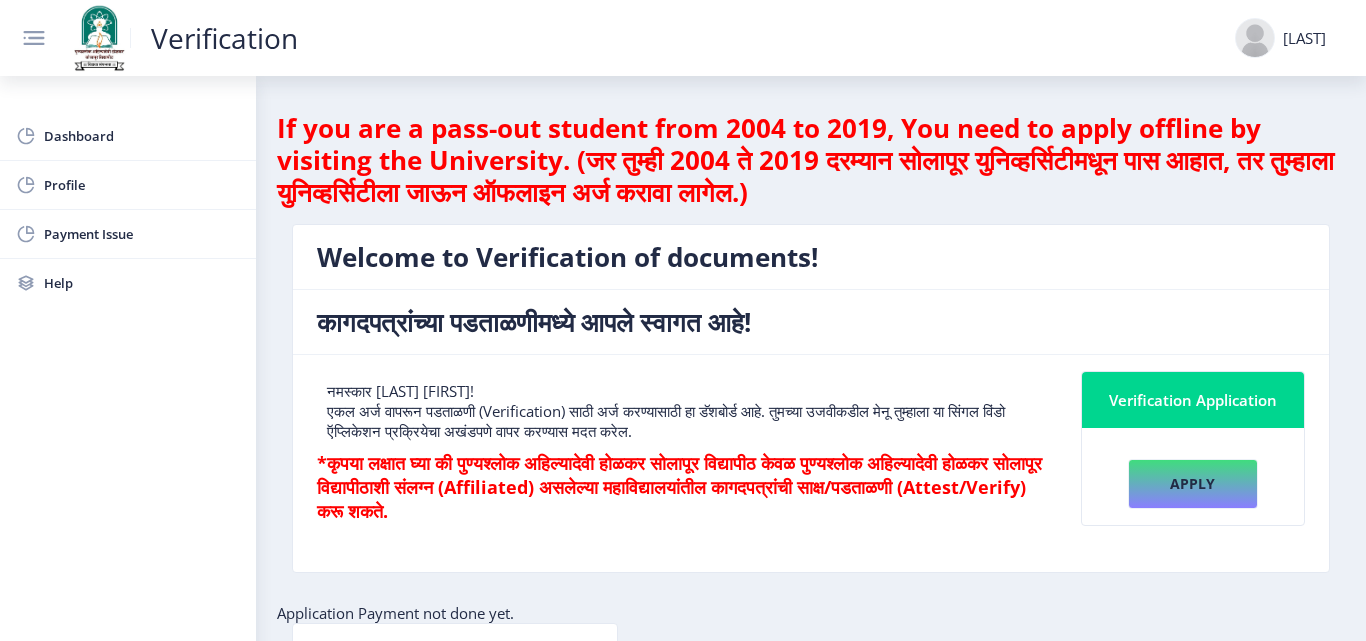 click on "If you are a pass-out student from 2004 to 2019, You need to apply offline by visiting the University. (जर तुम्ही 2004 ते 2019 दरम्यान सोलापूर युनिव्हर्सिटीमधून पास आहात, तर तुम्हाला युनिव्हर्सिटीला जाऊन ऑफलाइन अर्ज करावा लागेल.)" 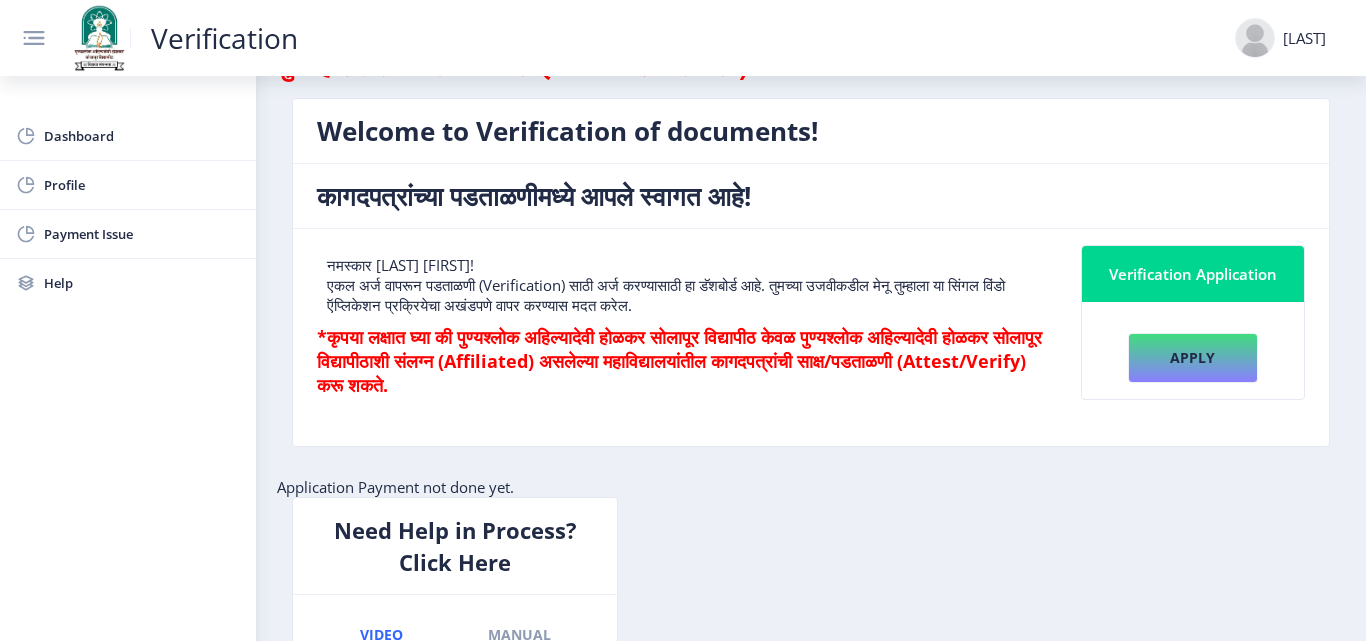 scroll, scrollTop: 100, scrollLeft: 0, axis: vertical 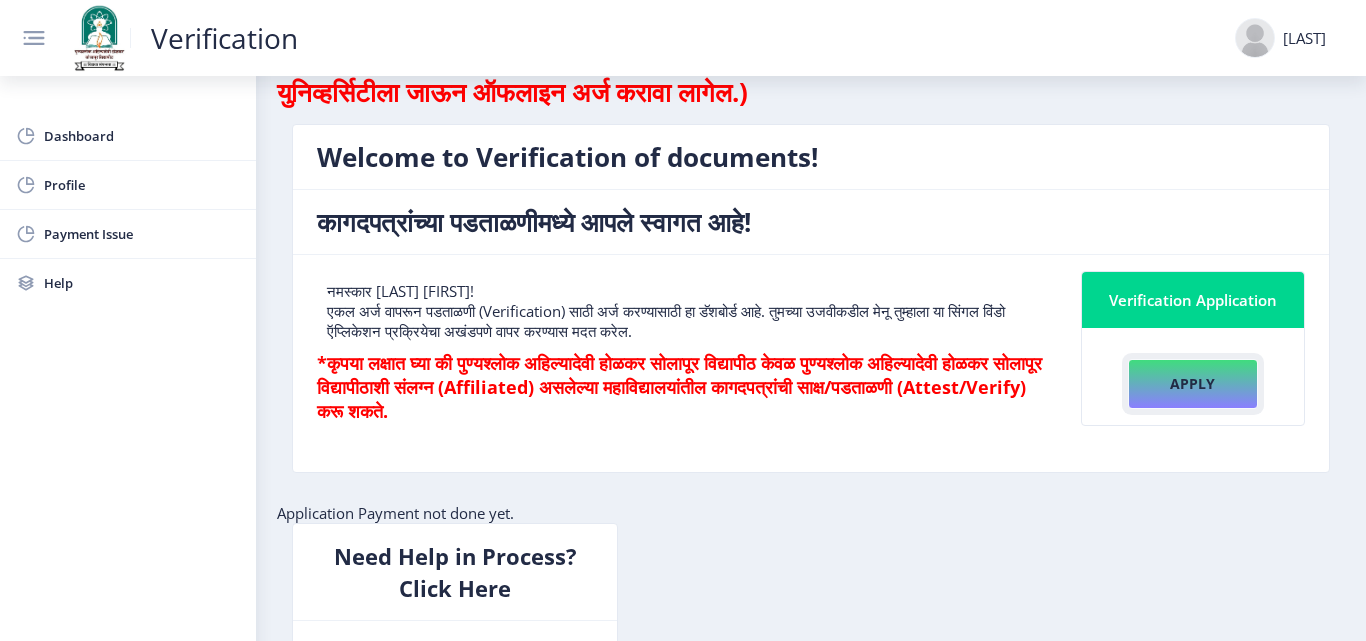 click on "Apply" 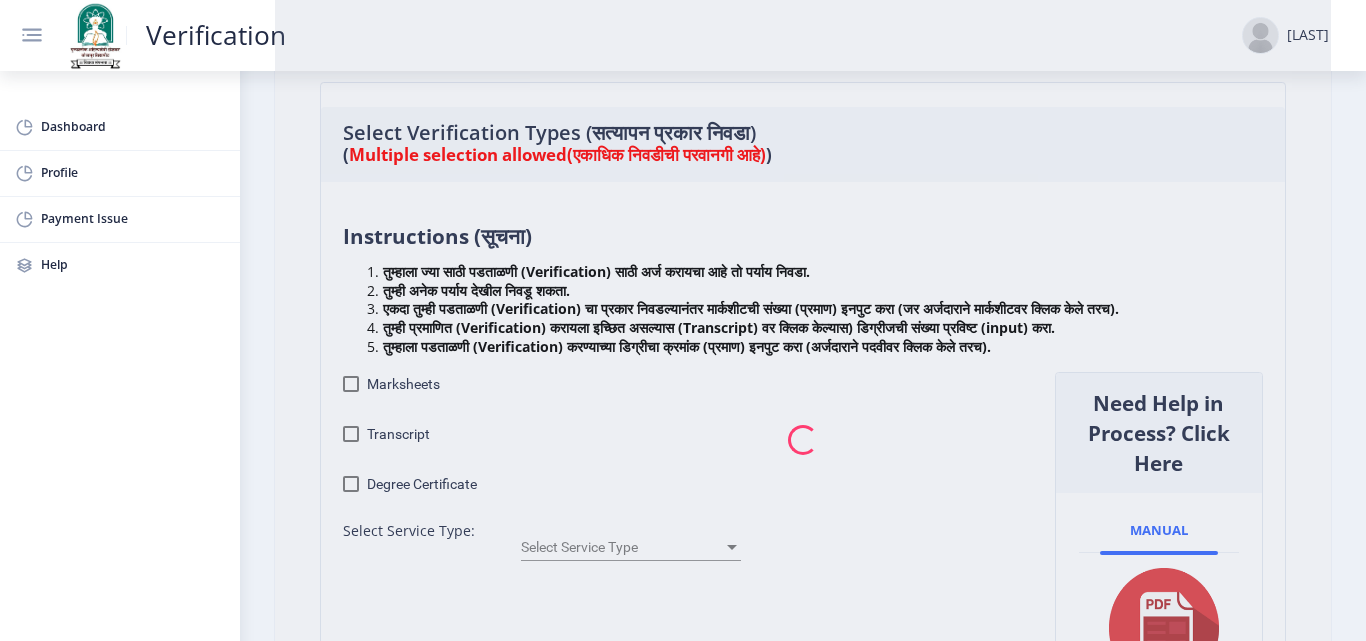 scroll, scrollTop: 200, scrollLeft: 0, axis: vertical 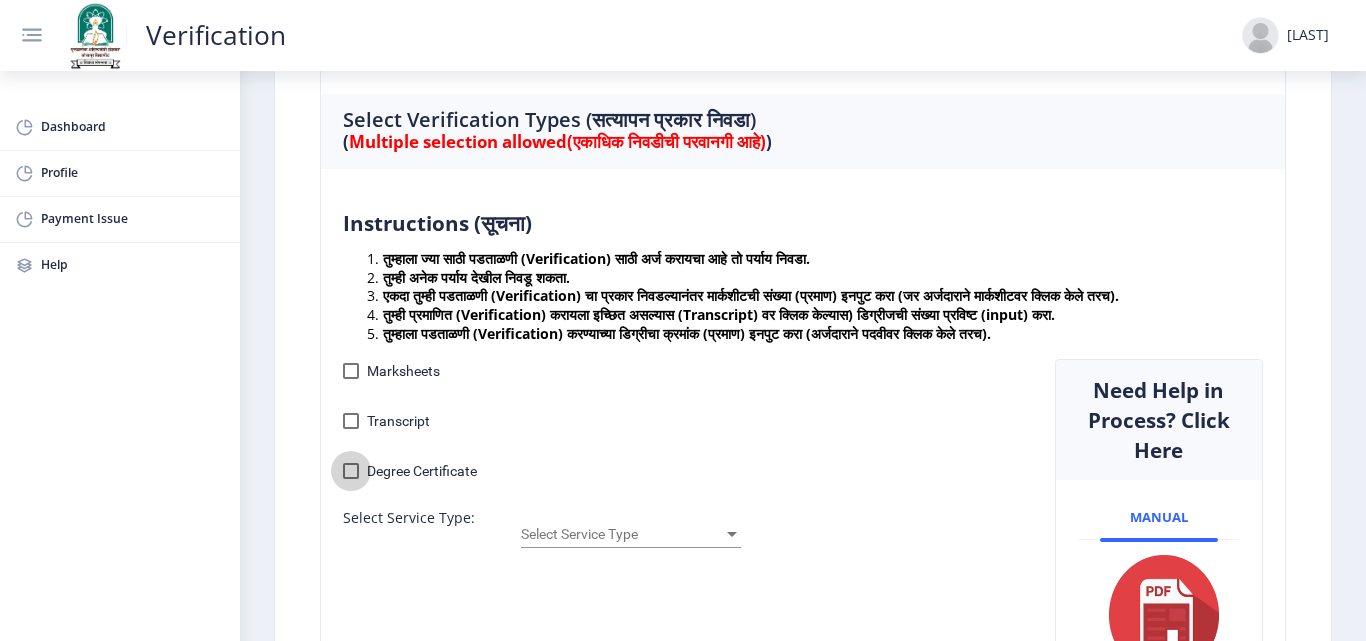 click at bounding box center (351, 471) 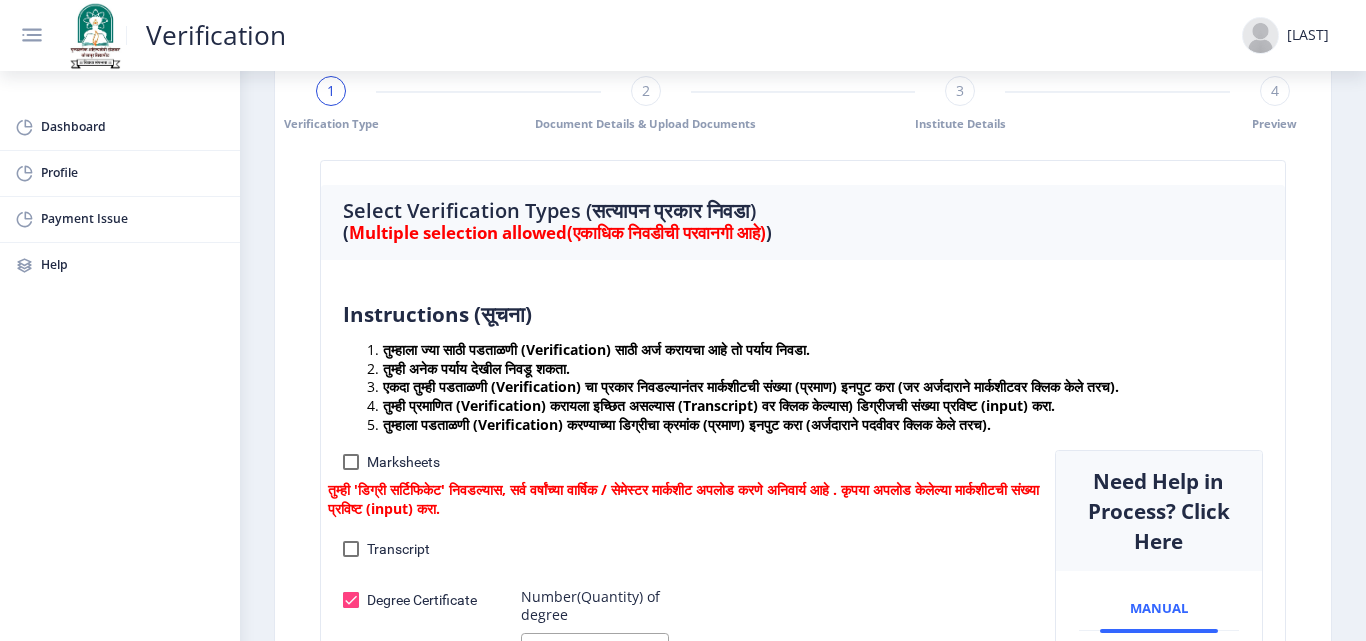 scroll, scrollTop: 500, scrollLeft: 0, axis: vertical 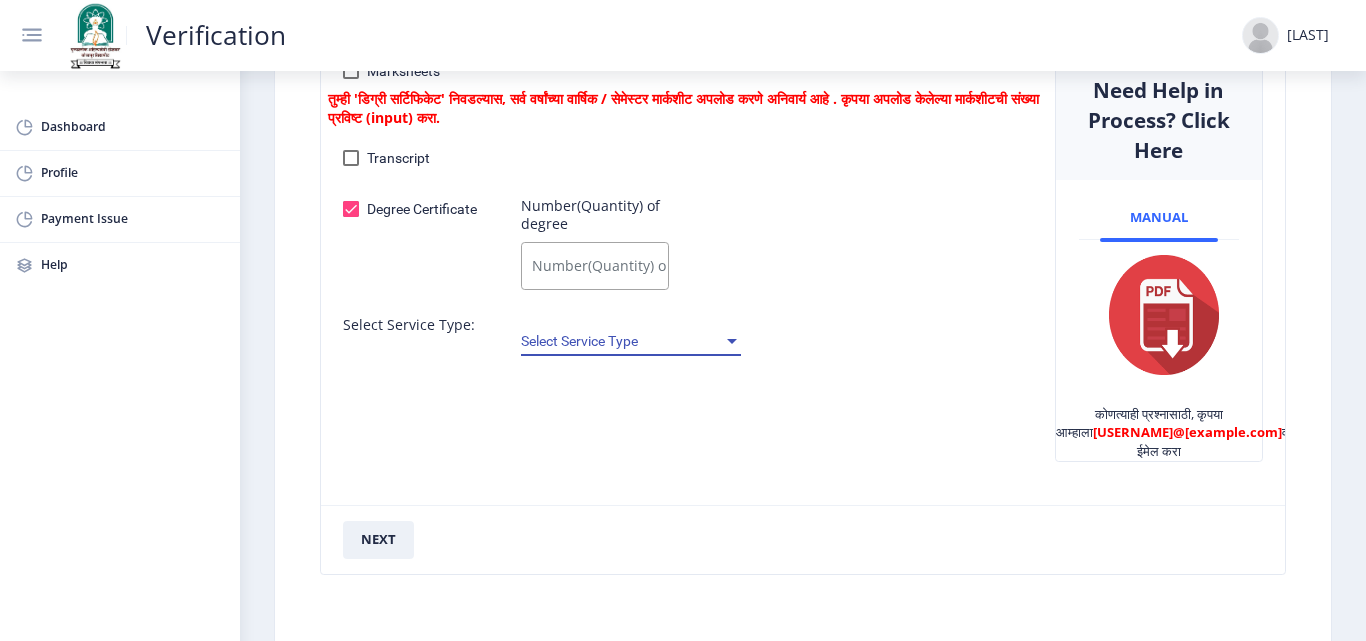 click at bounding box center [732, 341] 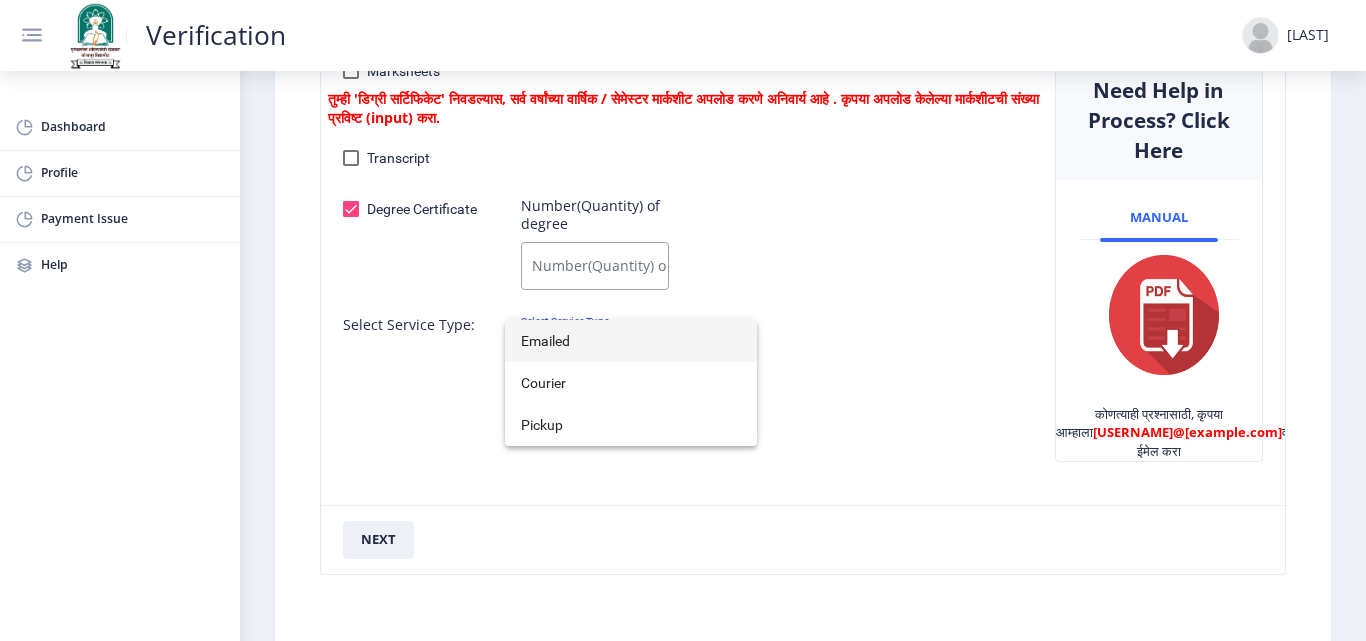 click 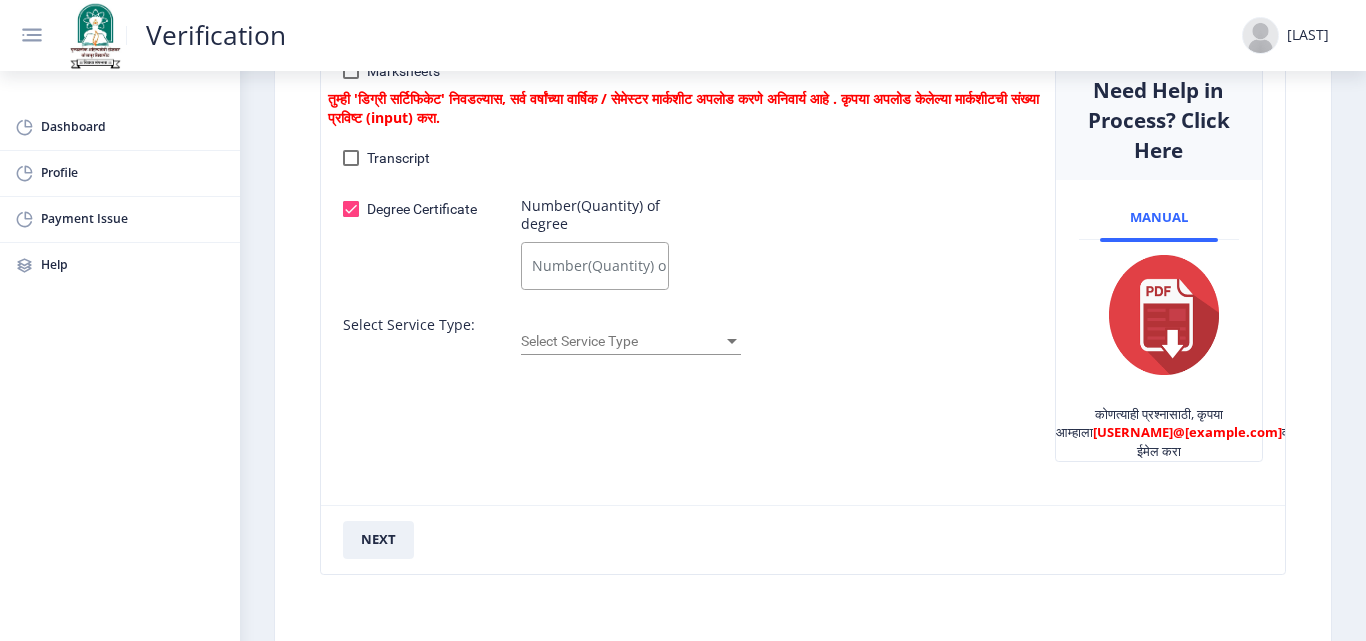 click on "next" 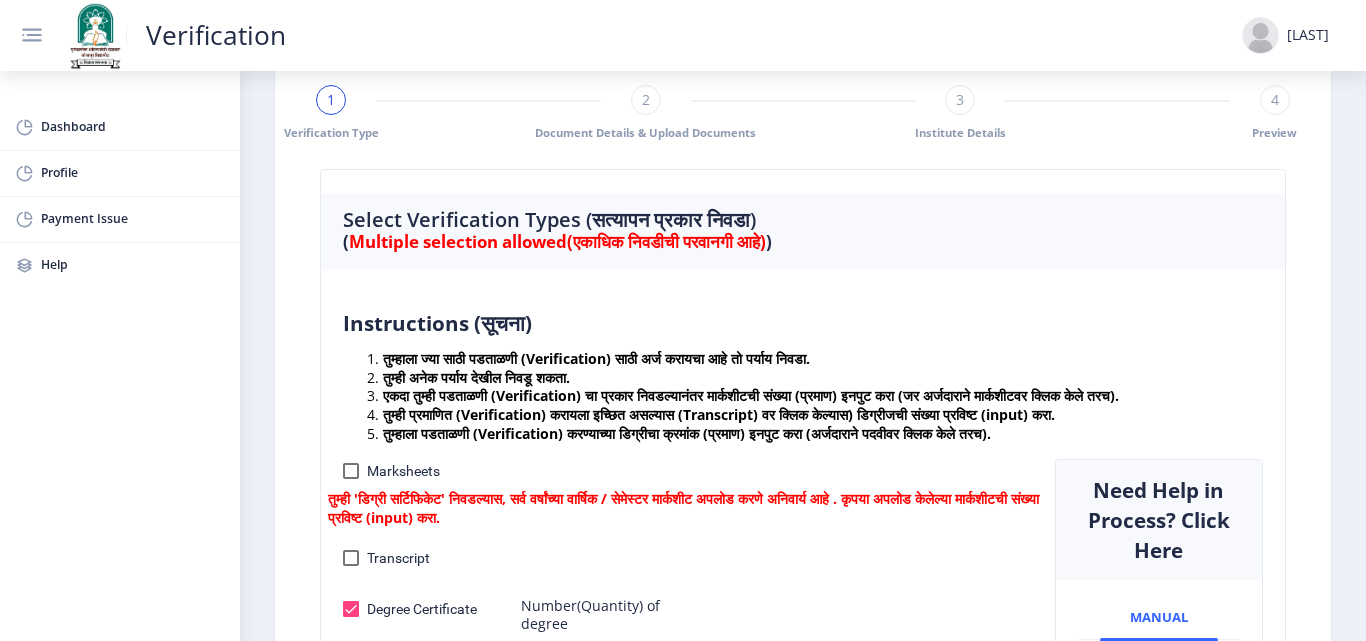 scroll, scrollTop: 0, scrollLeft: 0, axis: both 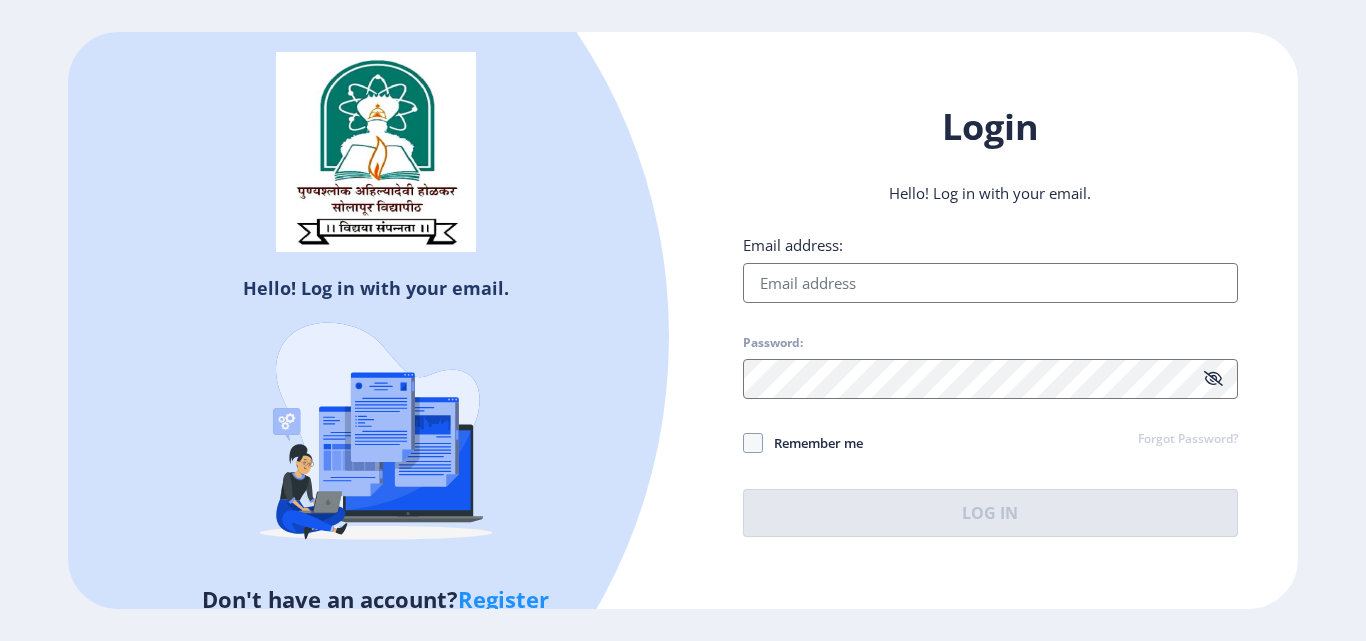 click on "Email address:" at bounding box center (990, 283) 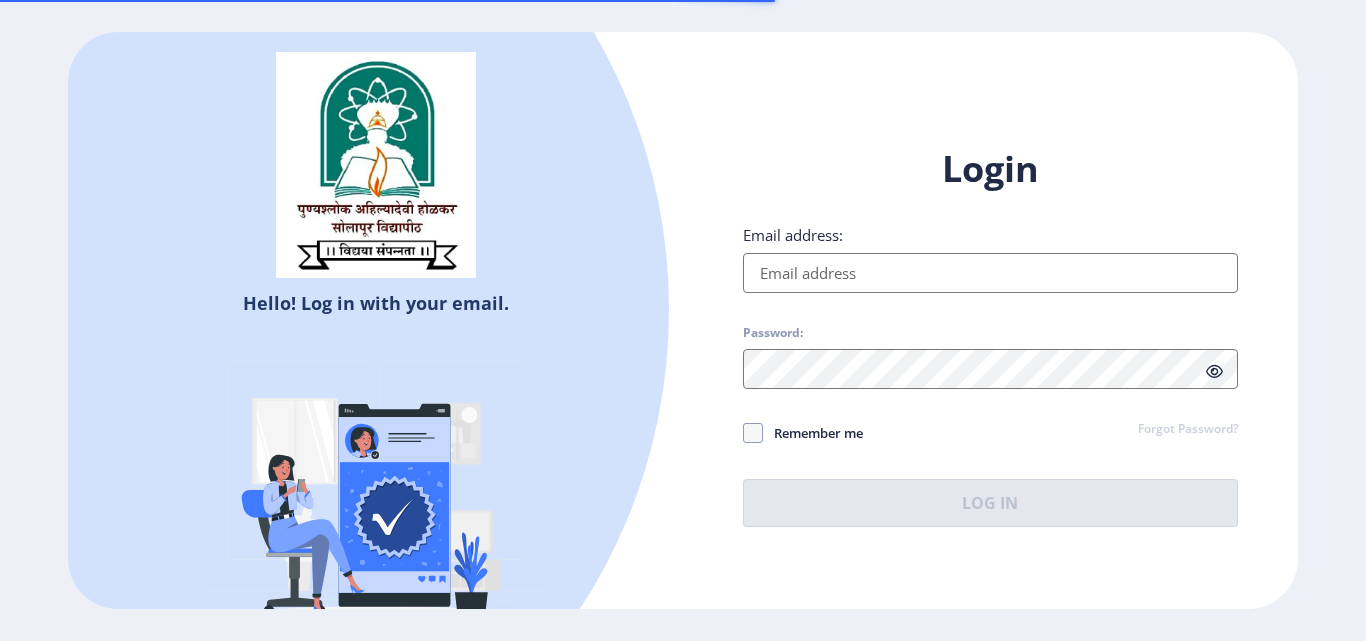 scroll, scrollTop: 0, scrollLeft: 0, axis: both 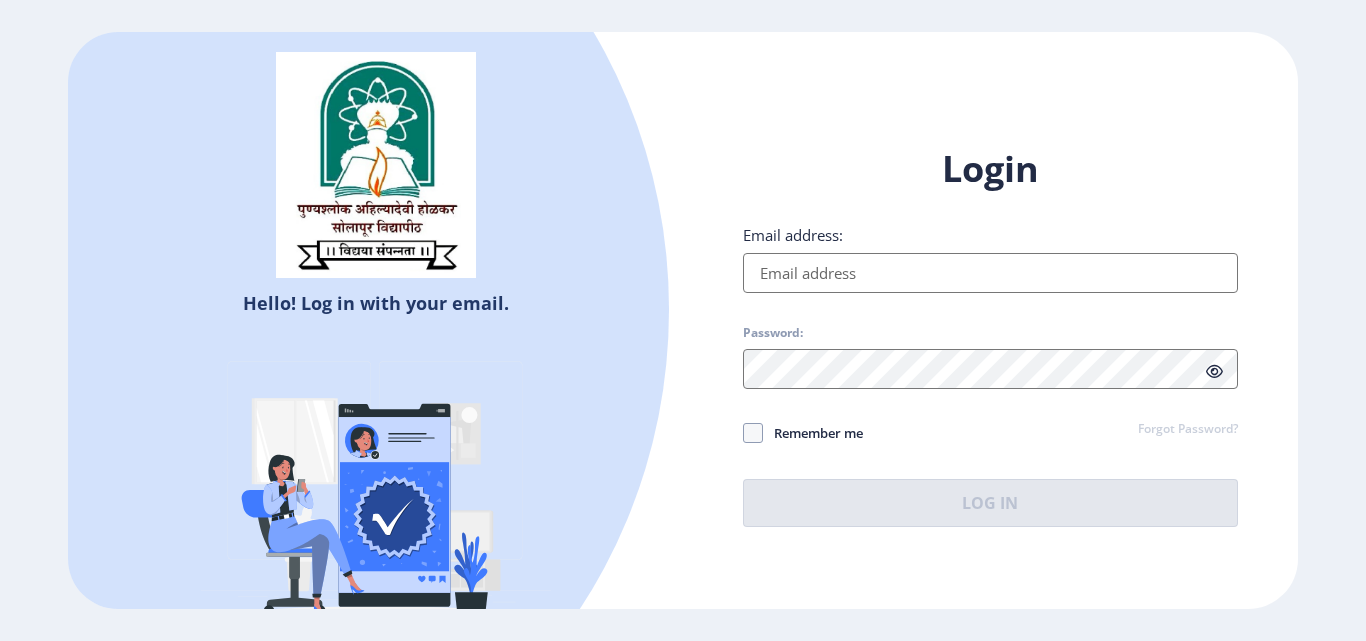 click on "Email address:" at bounding box center [990, 273] 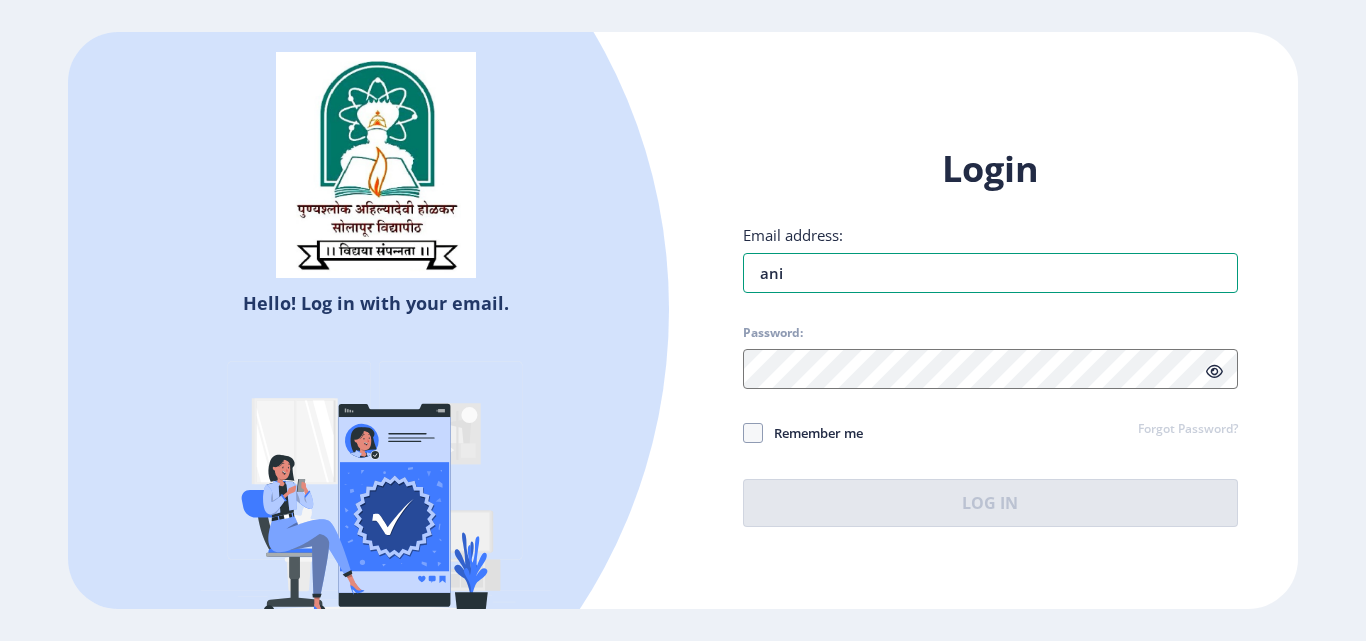 type on "[USERNAME]@[example.com]" 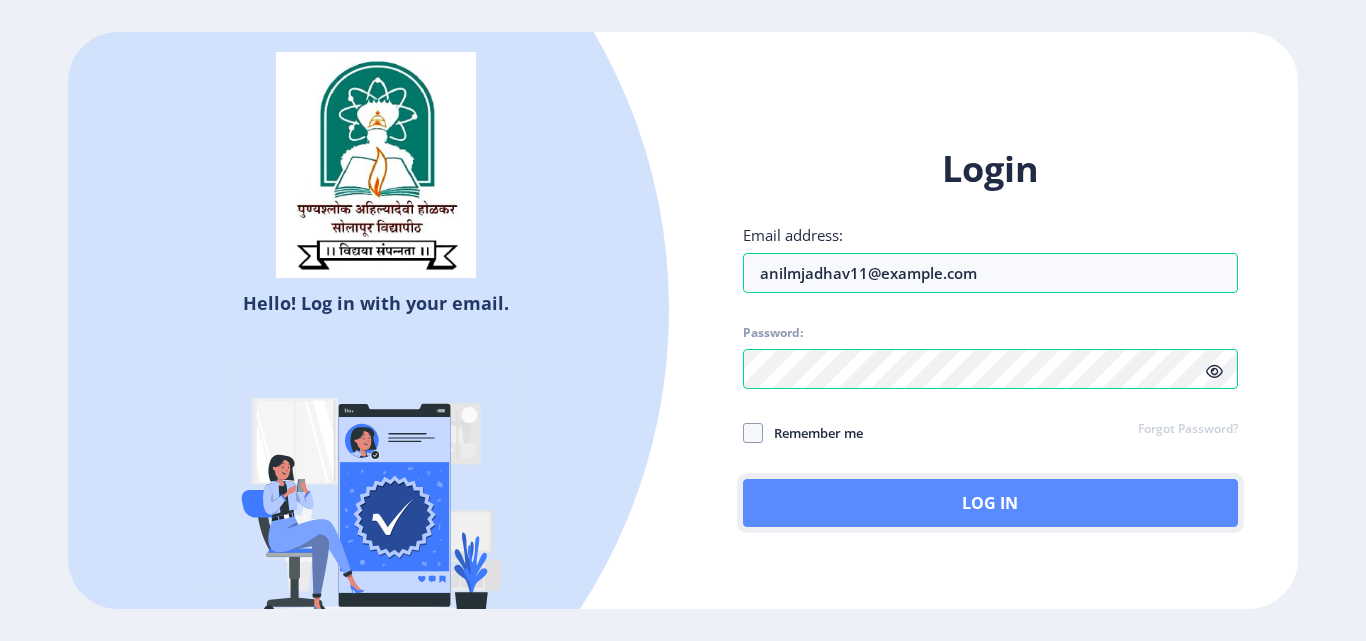click on "Log In" 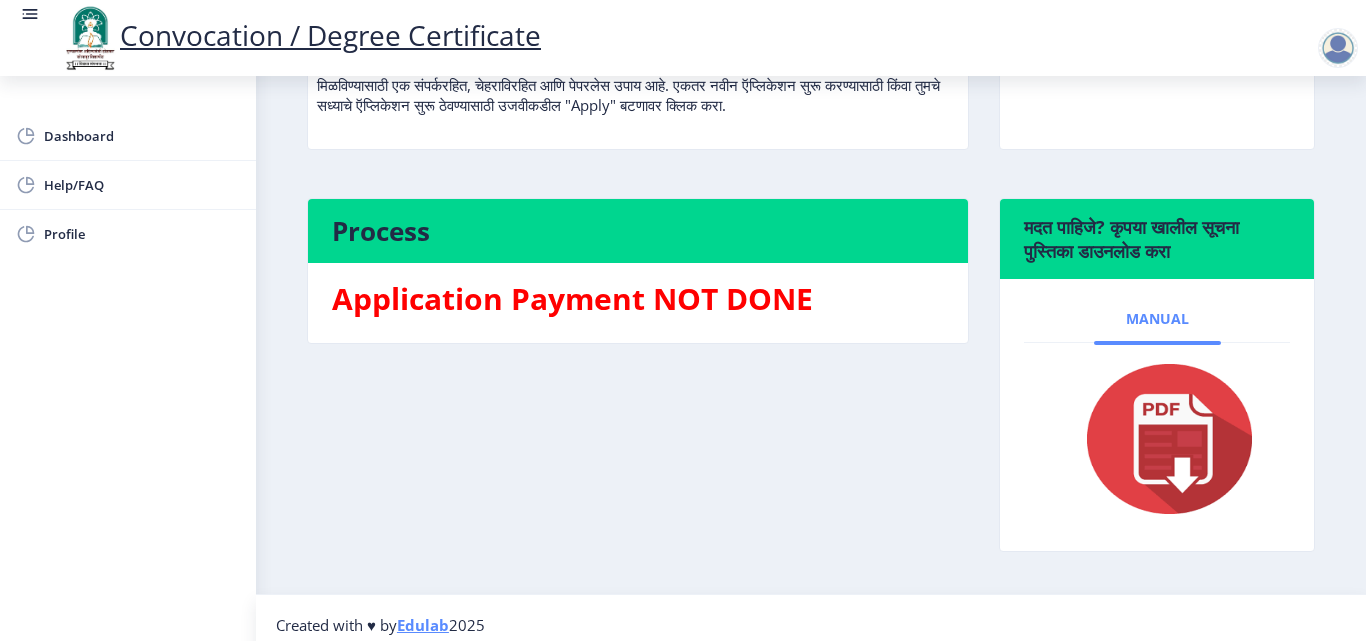 scroll, scrollTop: 328, scrollLeft: 0, axis: vertical 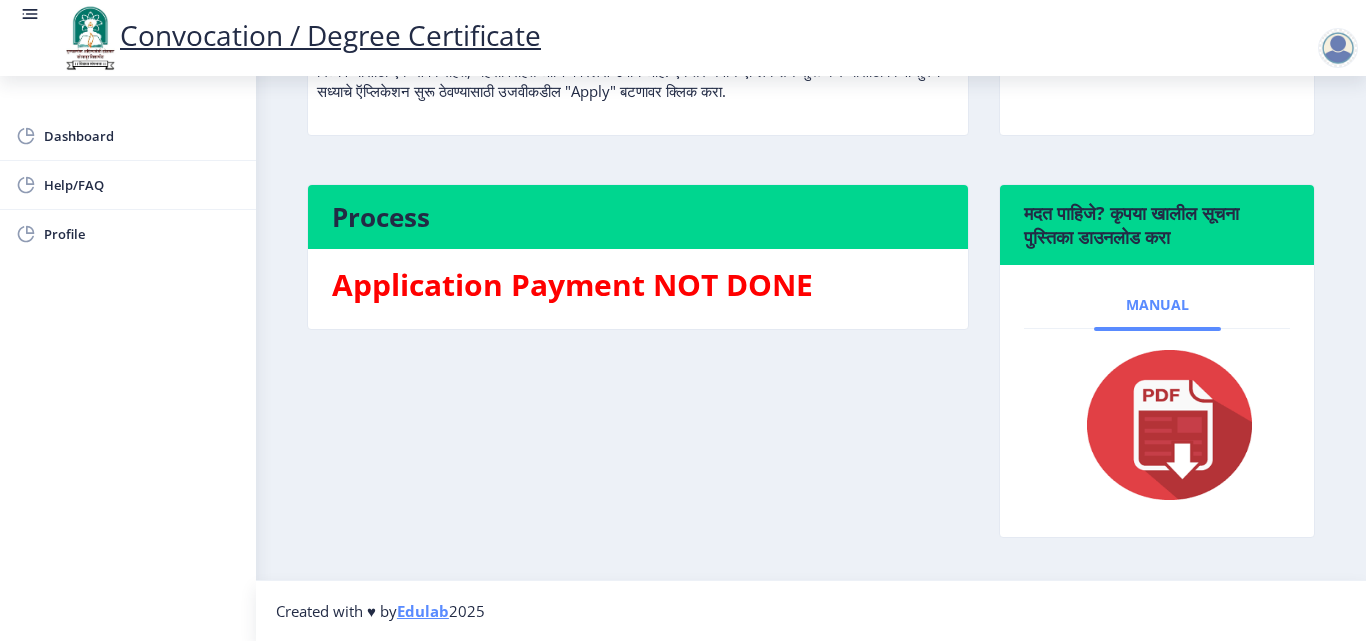 click on "Manual" 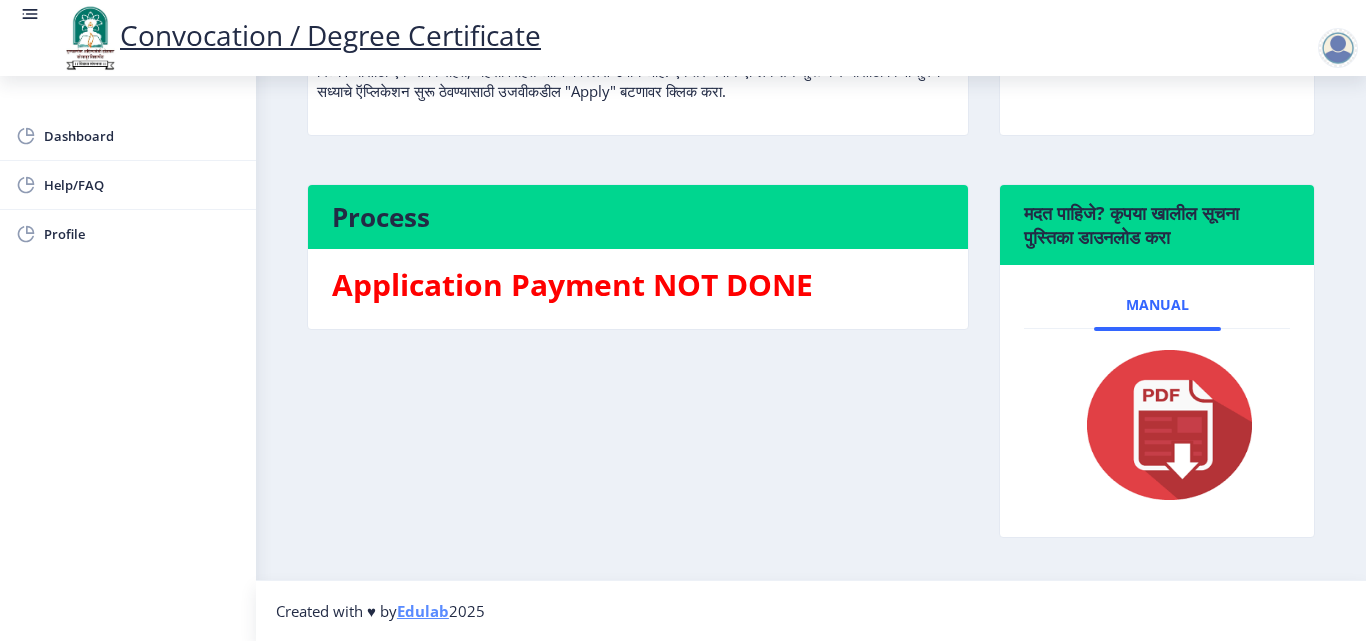 click 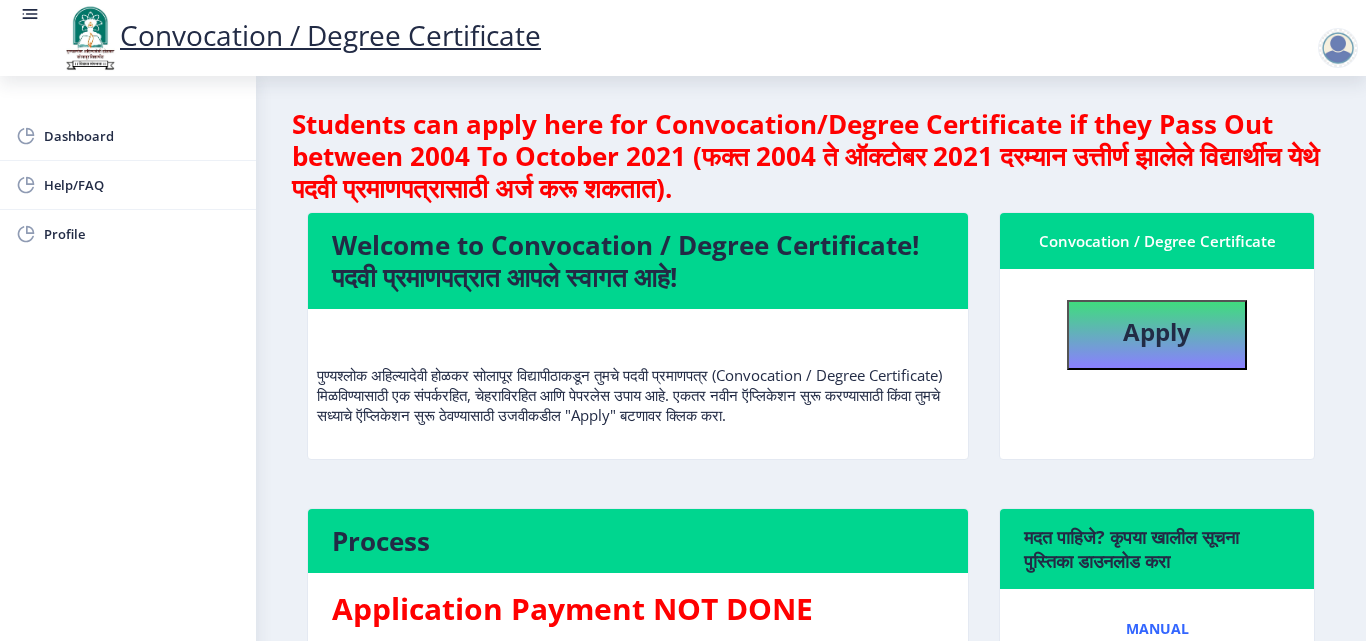 scroll, scrollTop: 0, scrollLeft: 0, axis: both 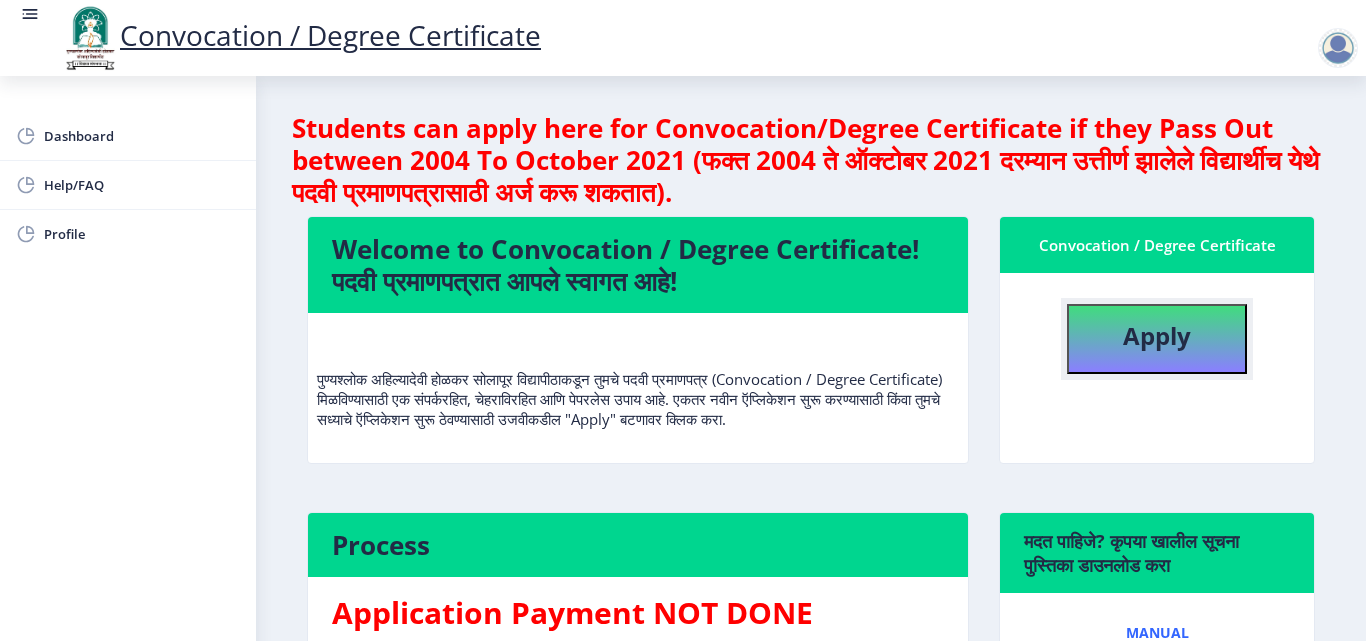 click on "Apply" 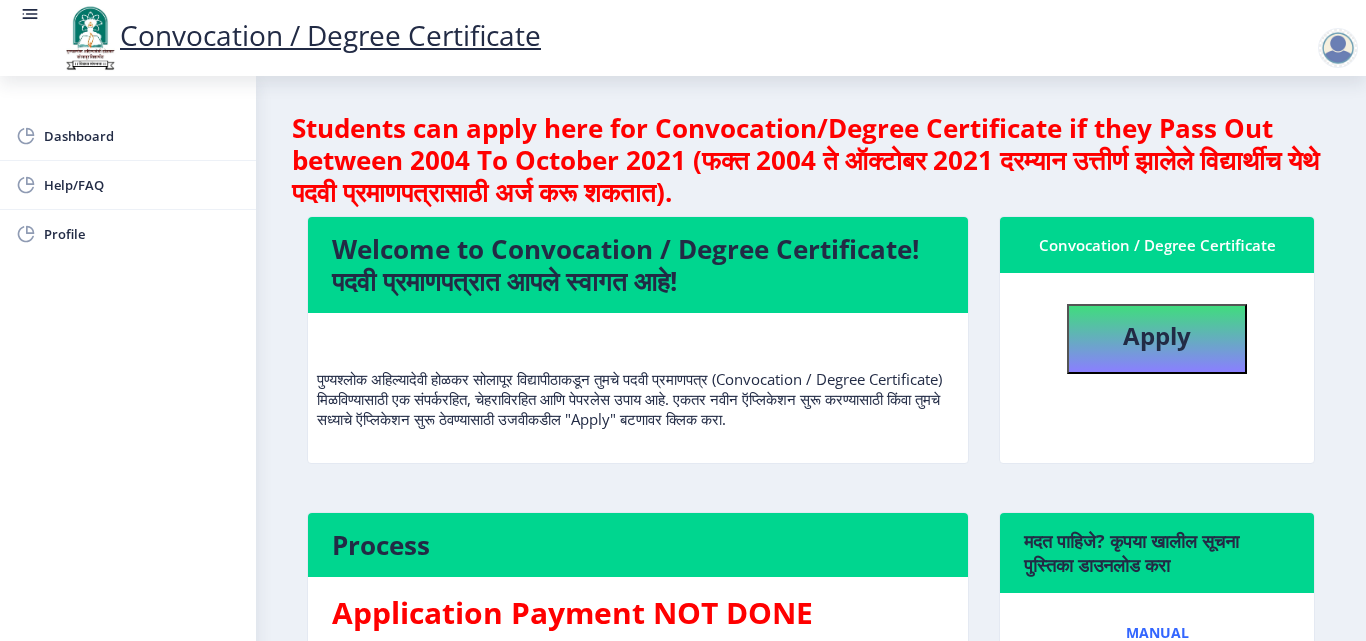 select 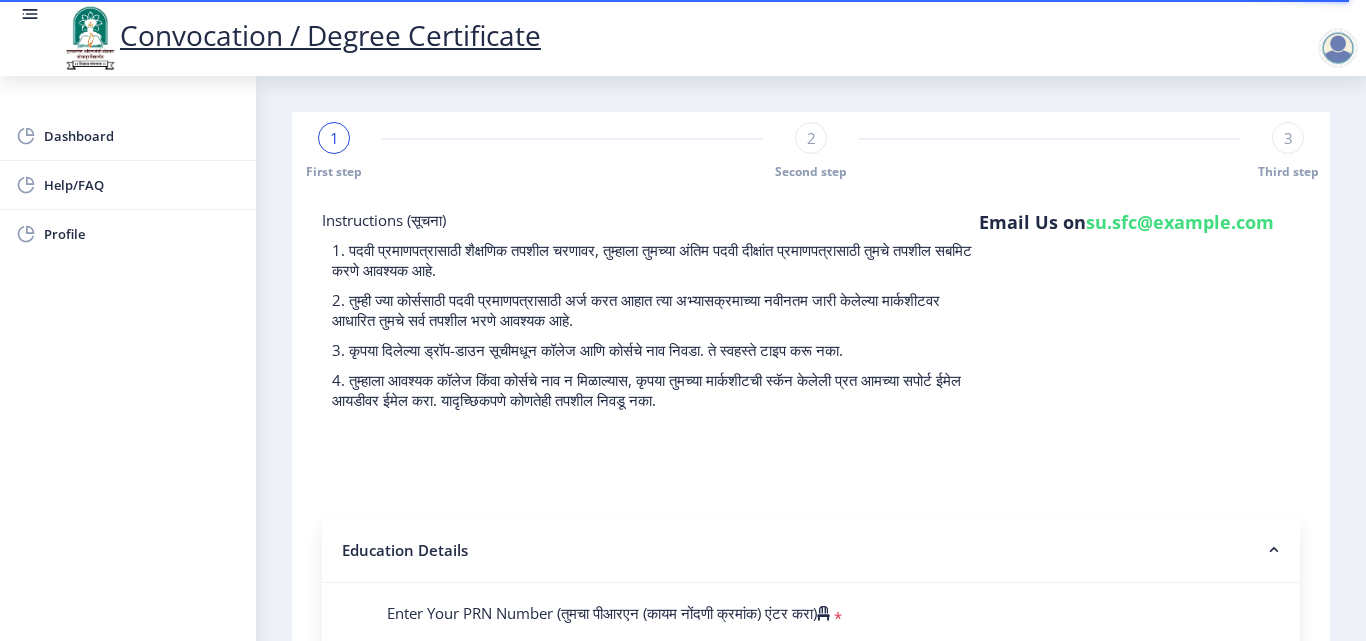 scroll, scrollTop: 100, scrollLeft: 0, axis: vertical 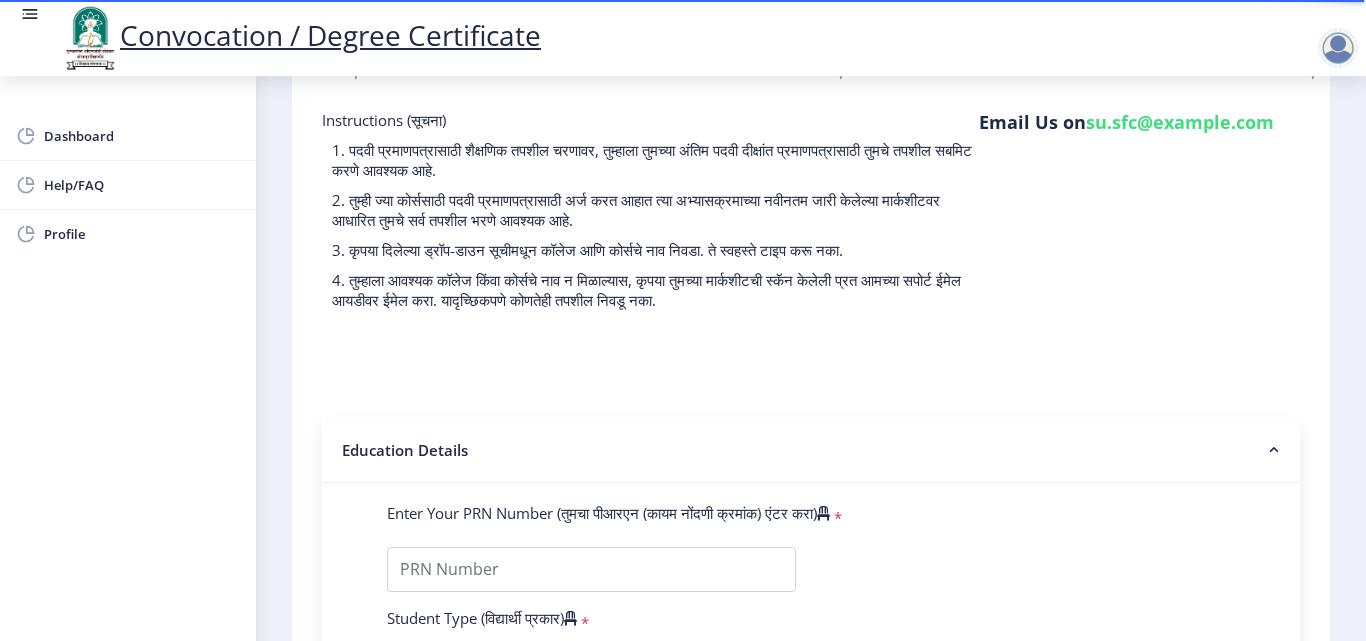 click on "[USERNAME]@[example.com]" 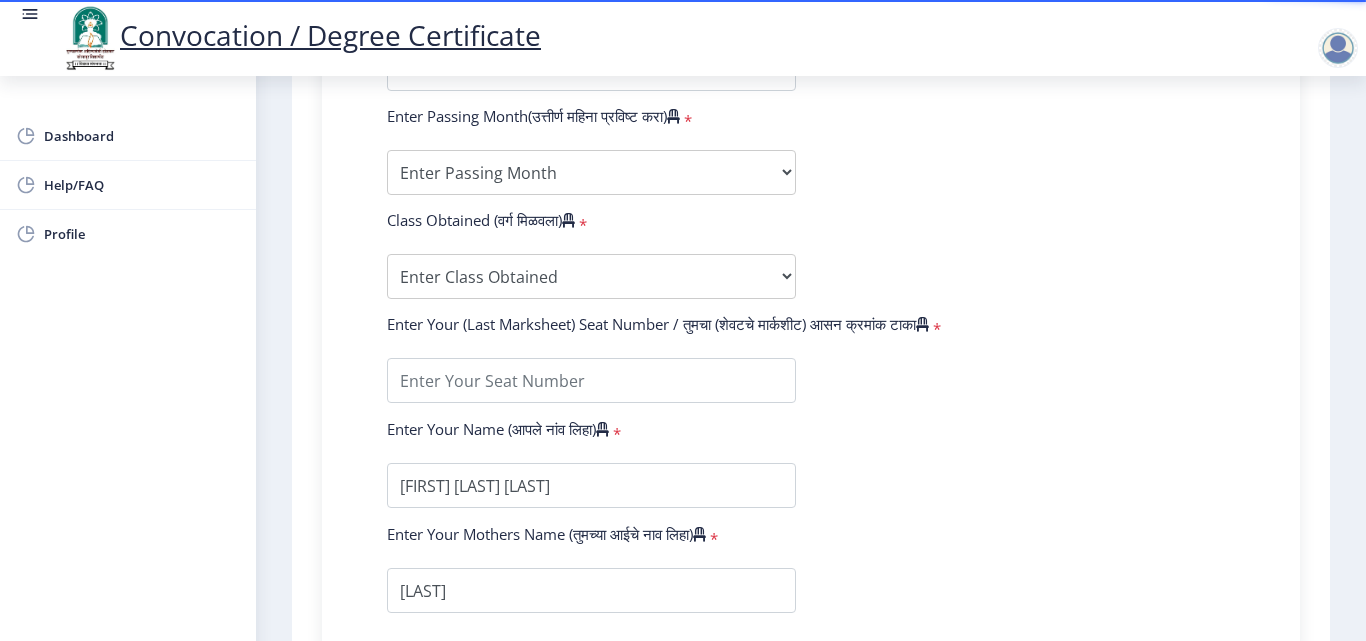 scroll, scrollTop: 1100, scrollLeft: 0, axis: vertical 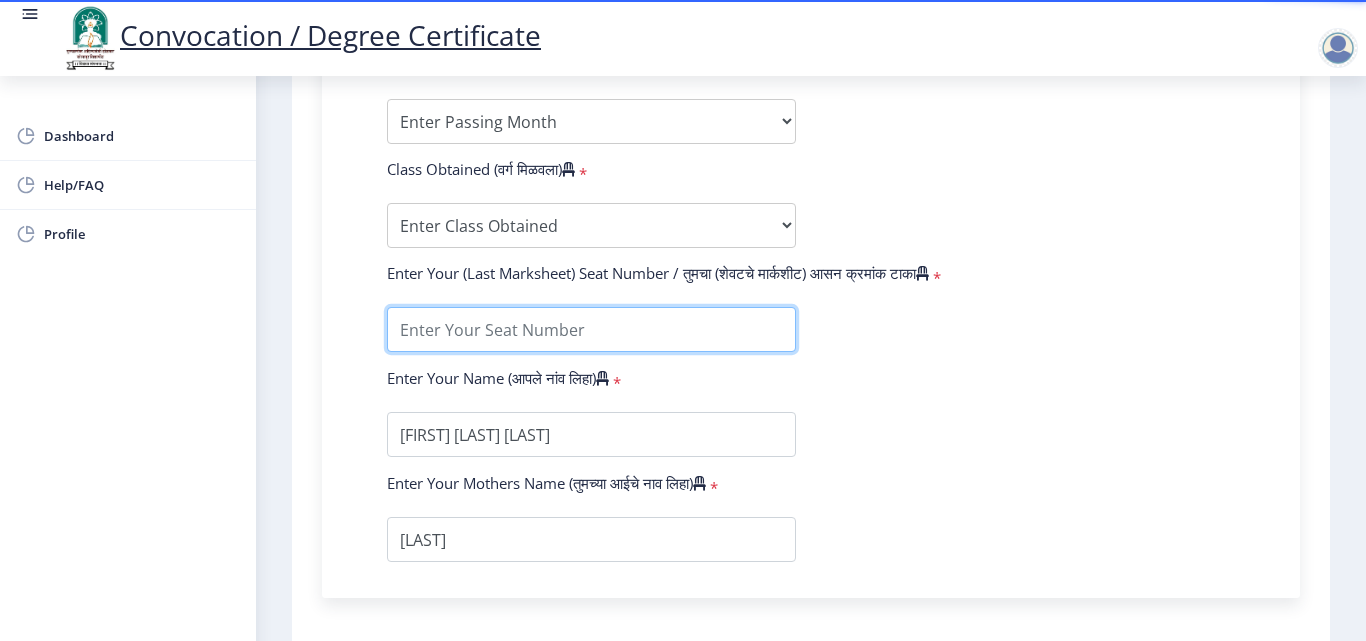 click at bounding box center (591, 329) 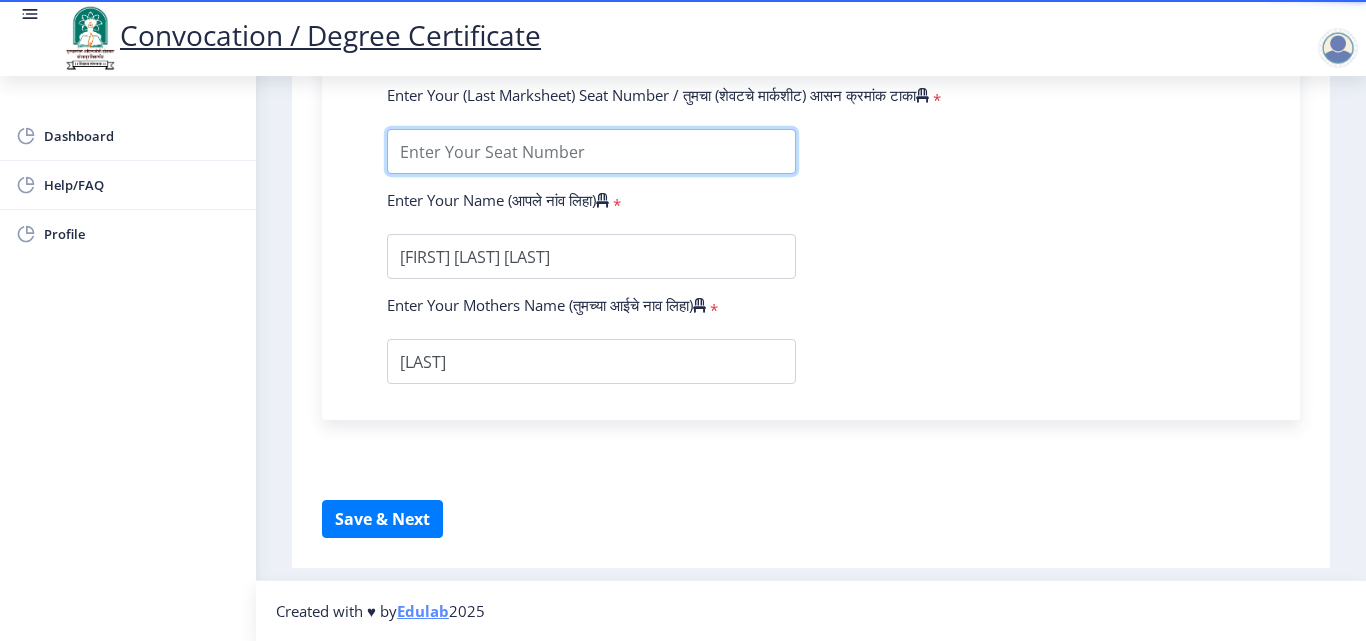 scroll, scrollTop: 1310, scrollLeft: 0, axis: vertical 